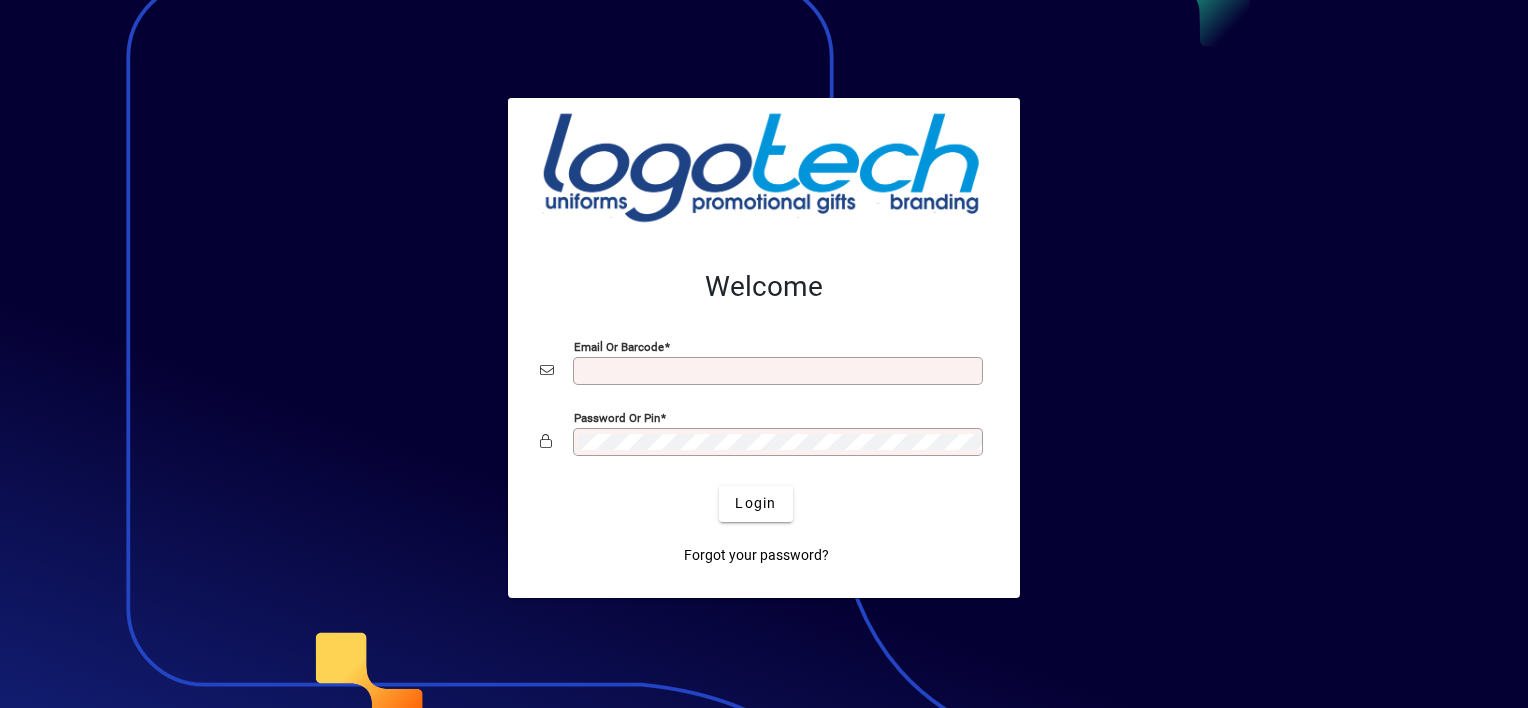 scroll, scrollTop: 0, scrollLeft: 0, axis: both 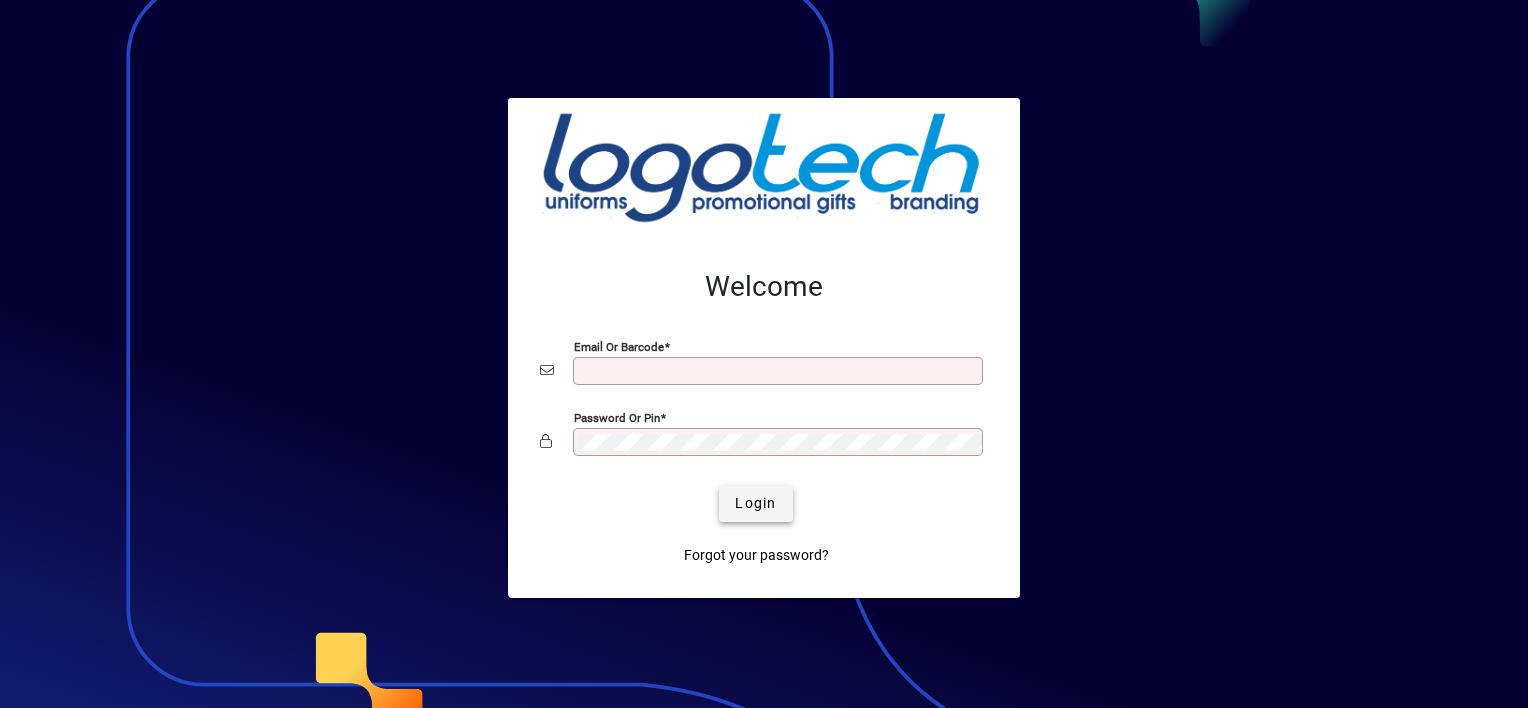 type on "**********" 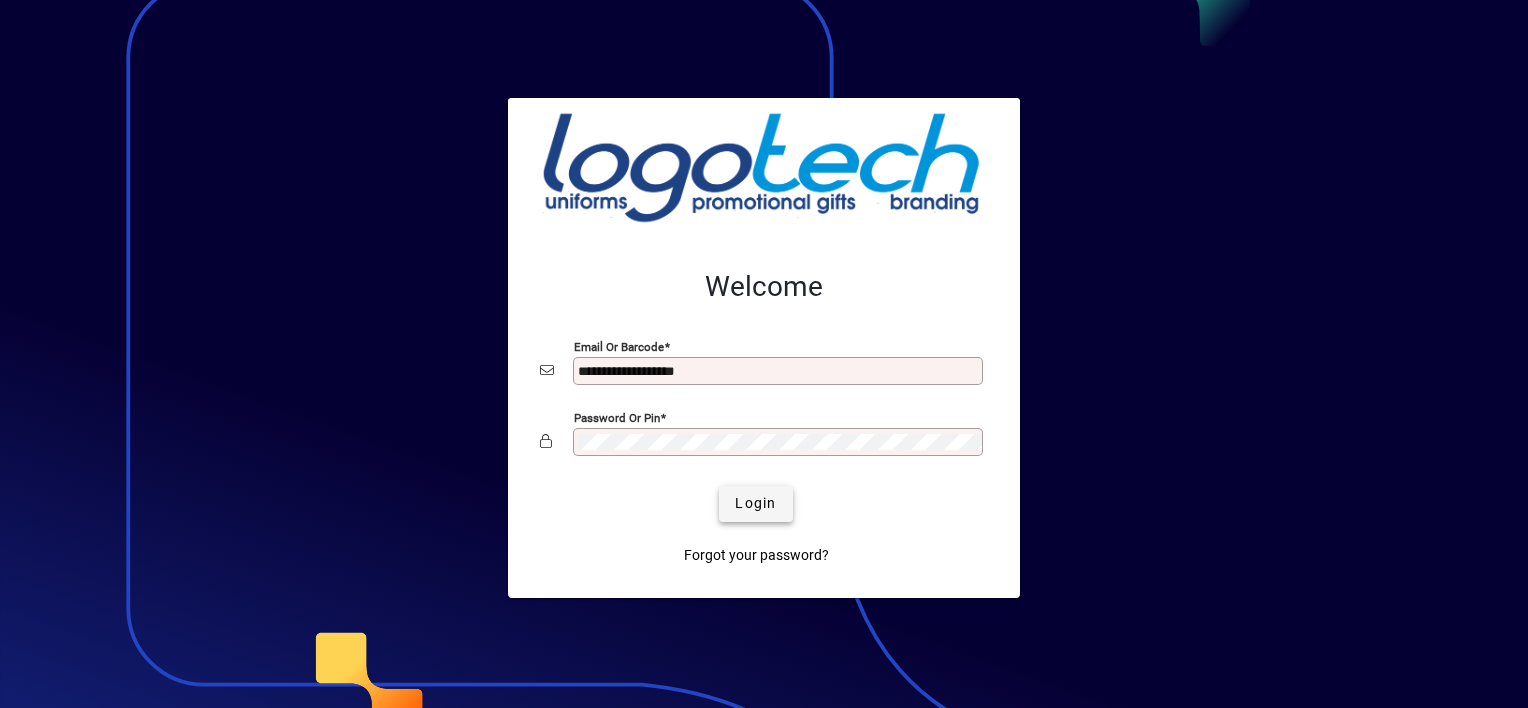 click 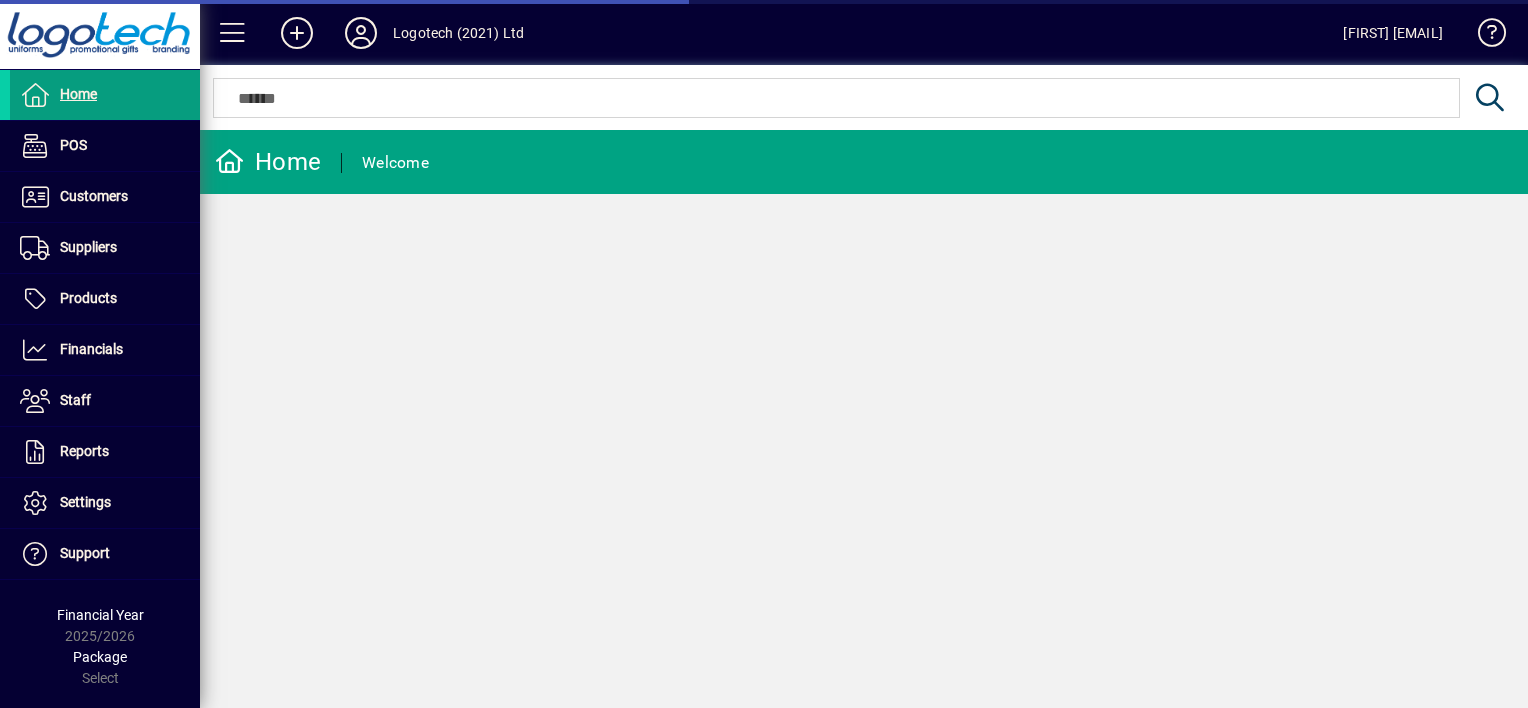 scroll, scrollTop: 0, scrollLeft: 0, axis: both 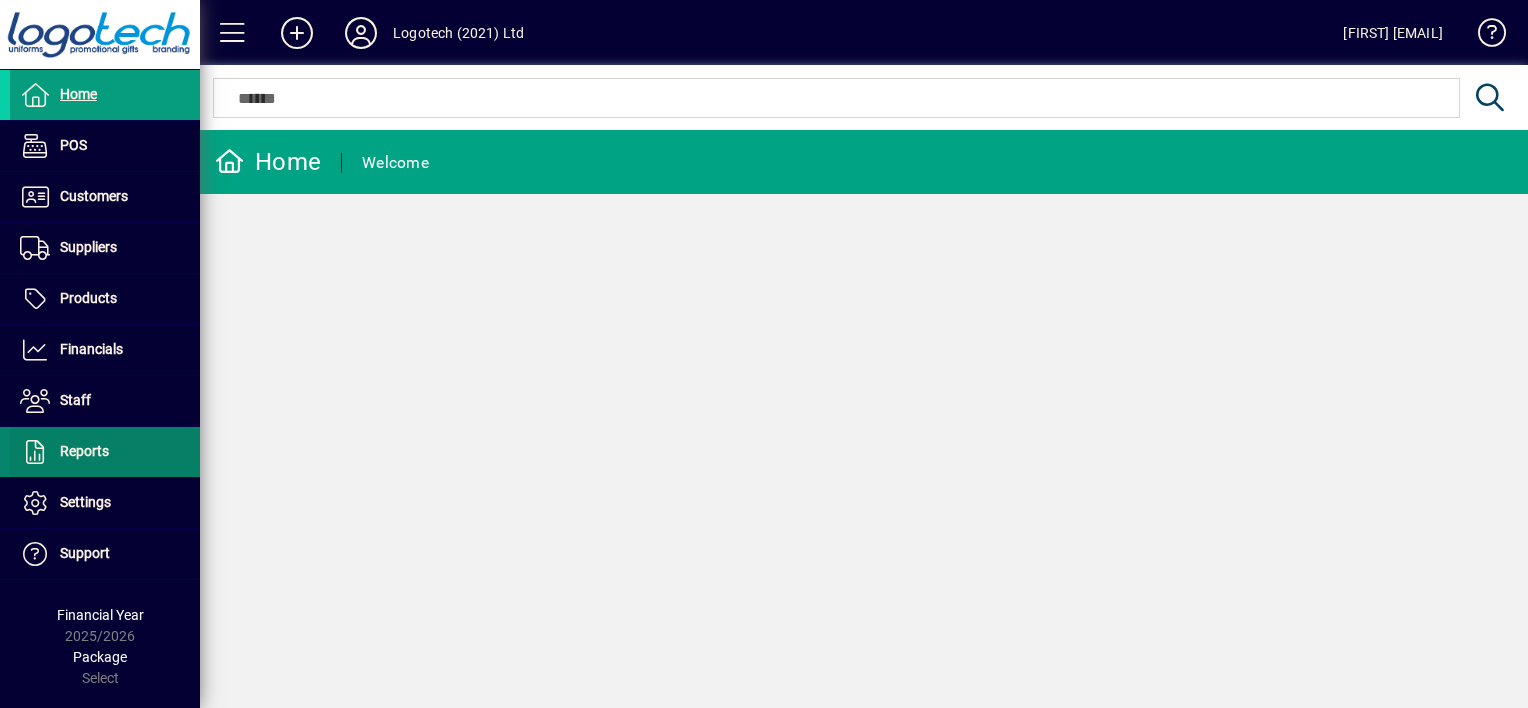 click on "Reports" at bounding box center (59, 452) 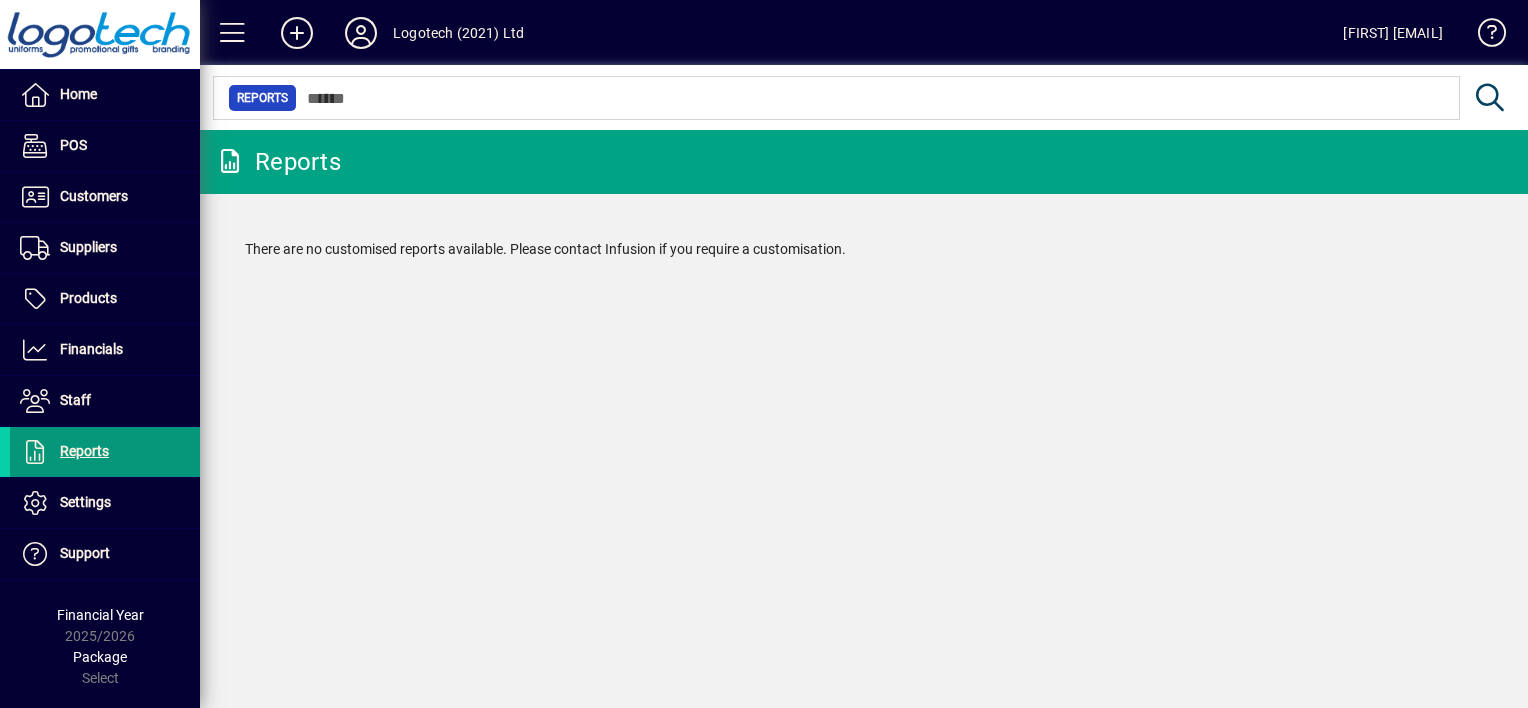 click on "Reports" at bounding box center (84, 451) 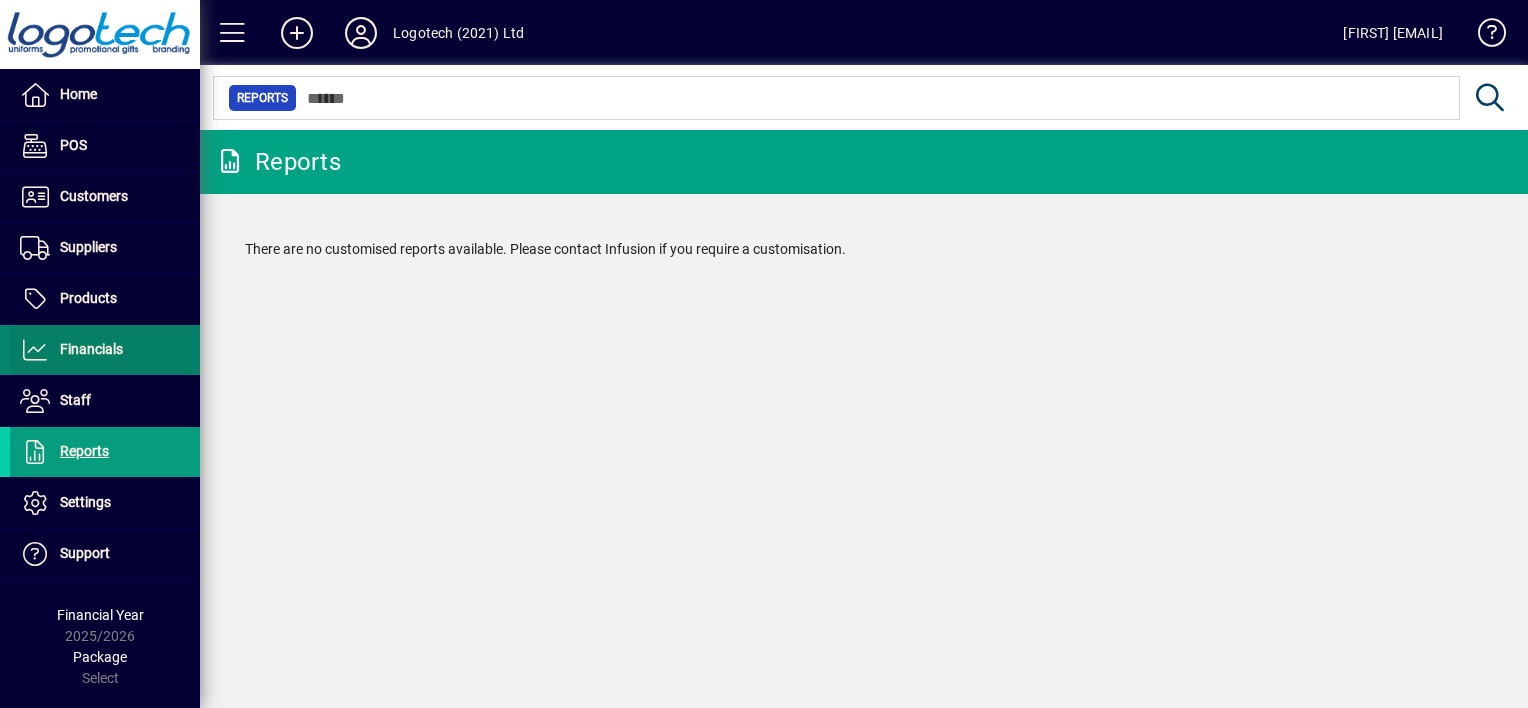 click on "Financials" at bounding box center (91, 349) 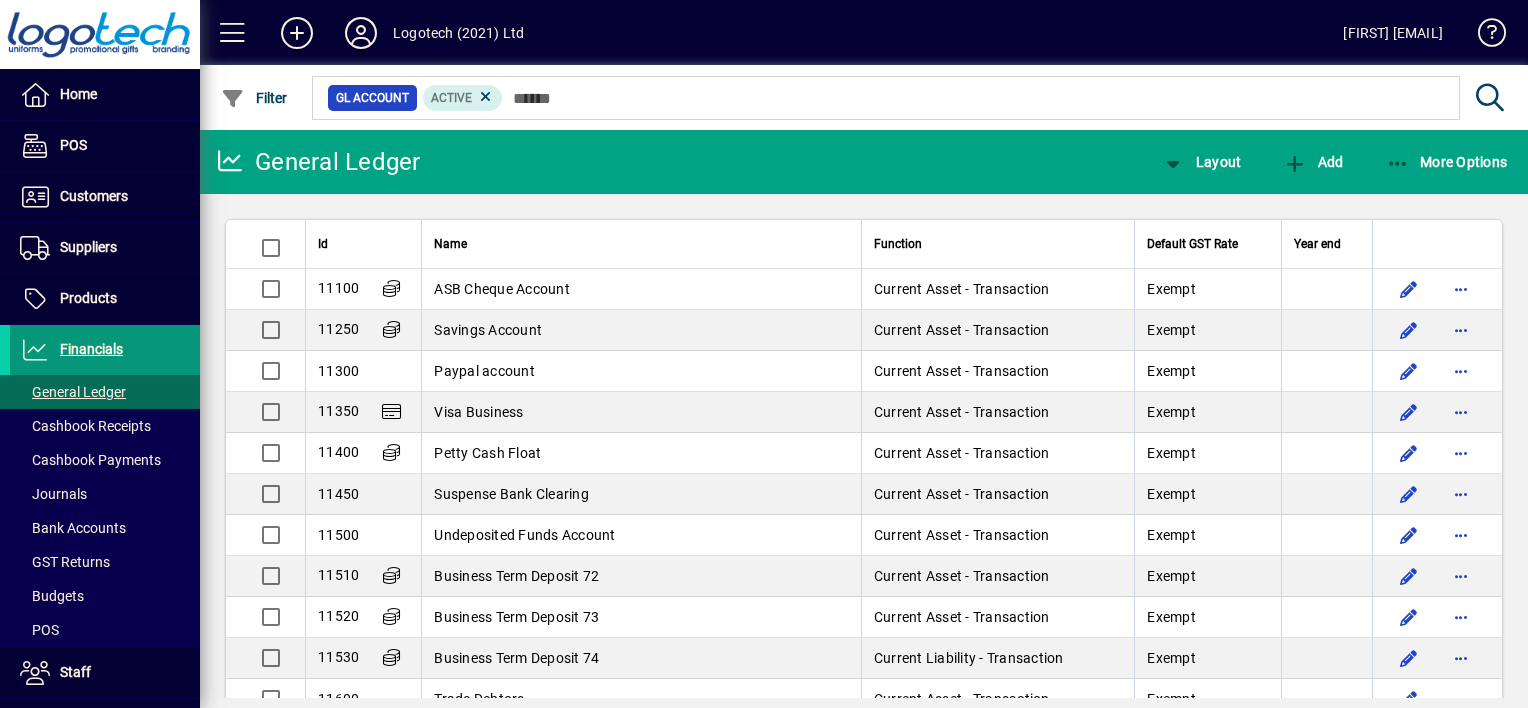 click on "Financials" at bounding box center [91, 349] 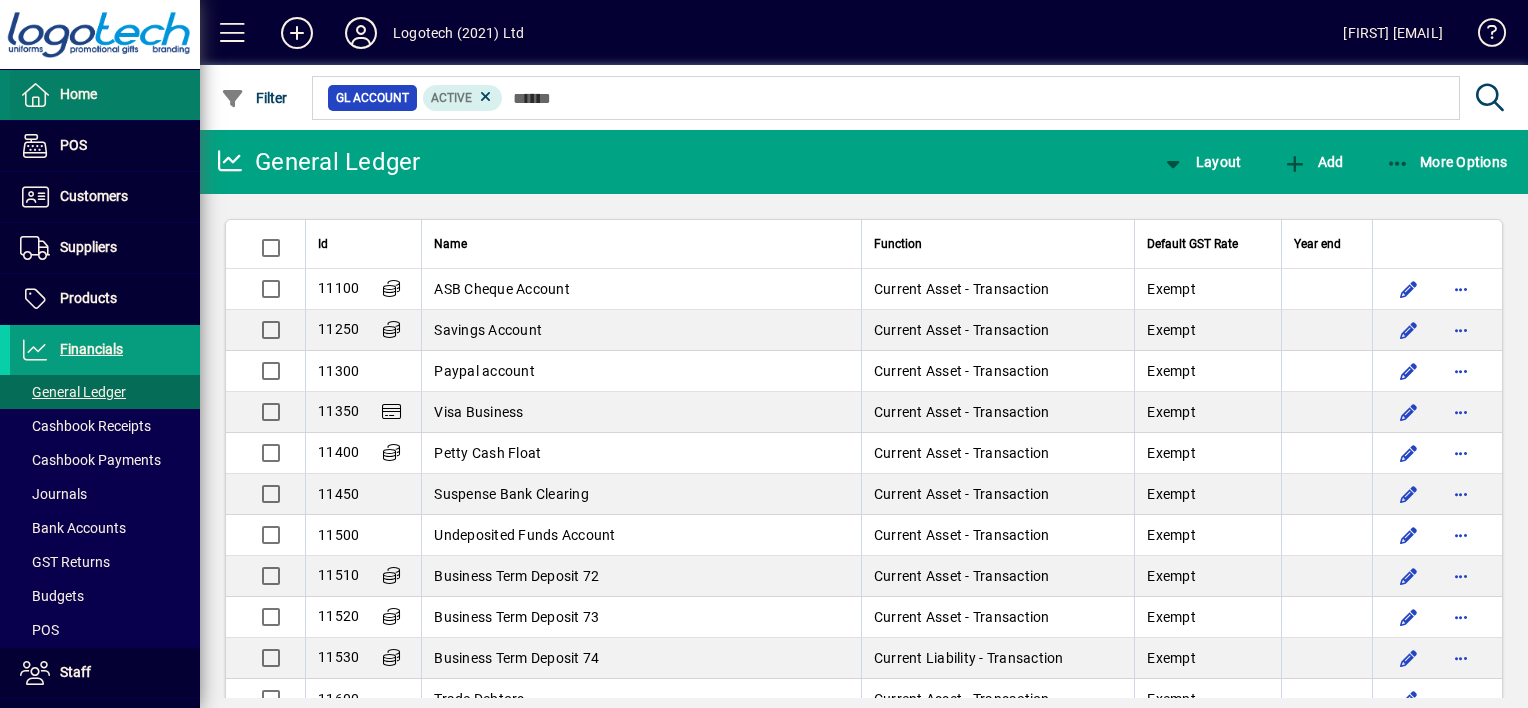click on "Home" at bounding box center [78, 94] 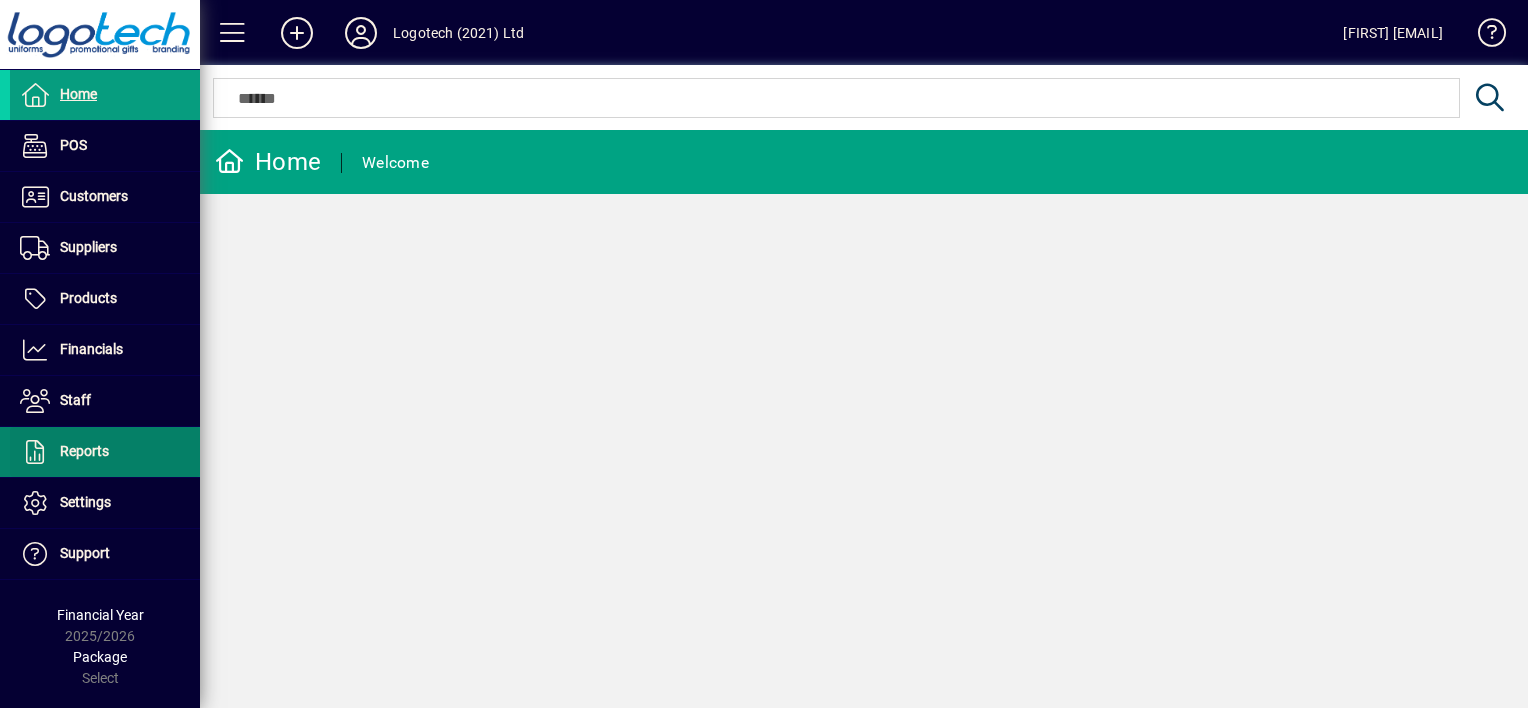 click on "Reports" at bounding box center (84, 451) 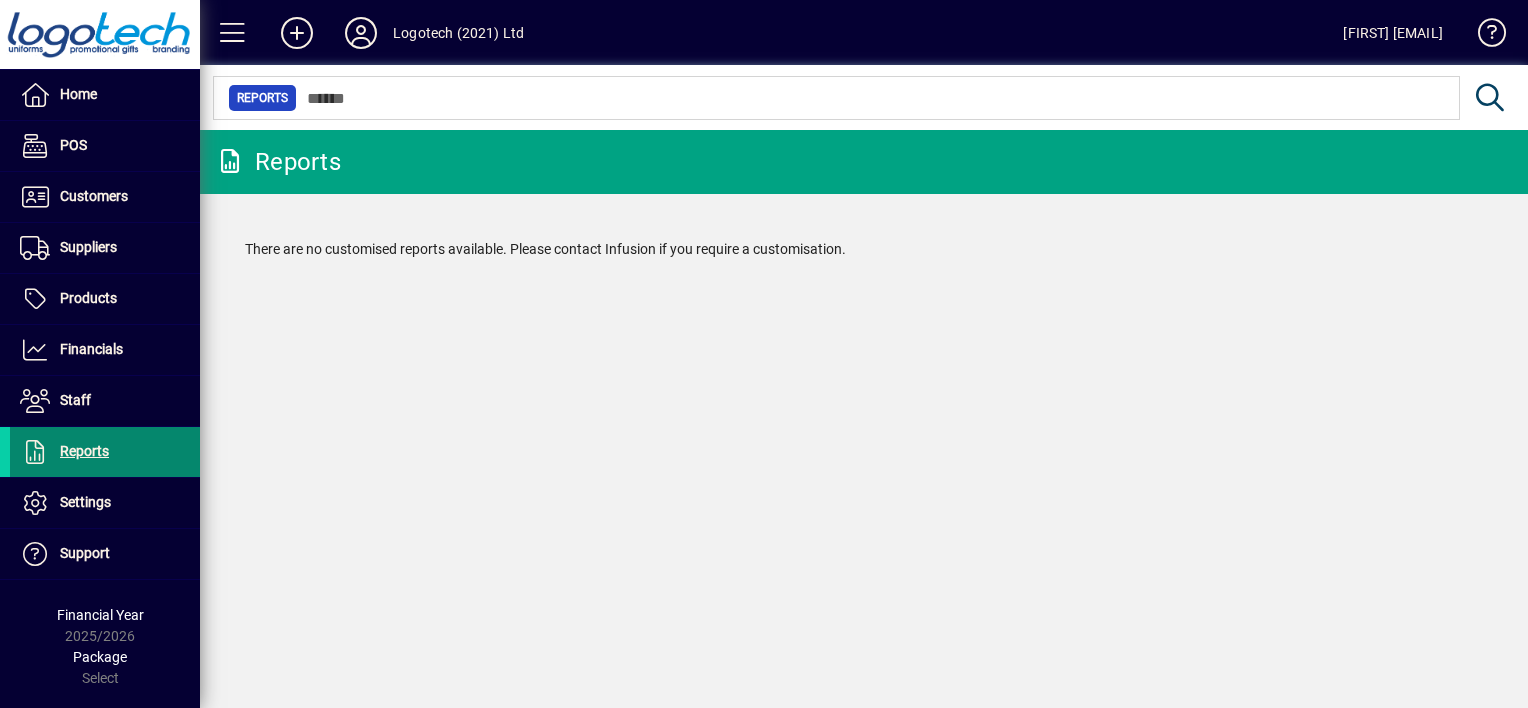 click on "Reports" at bounding box center [84, 451] 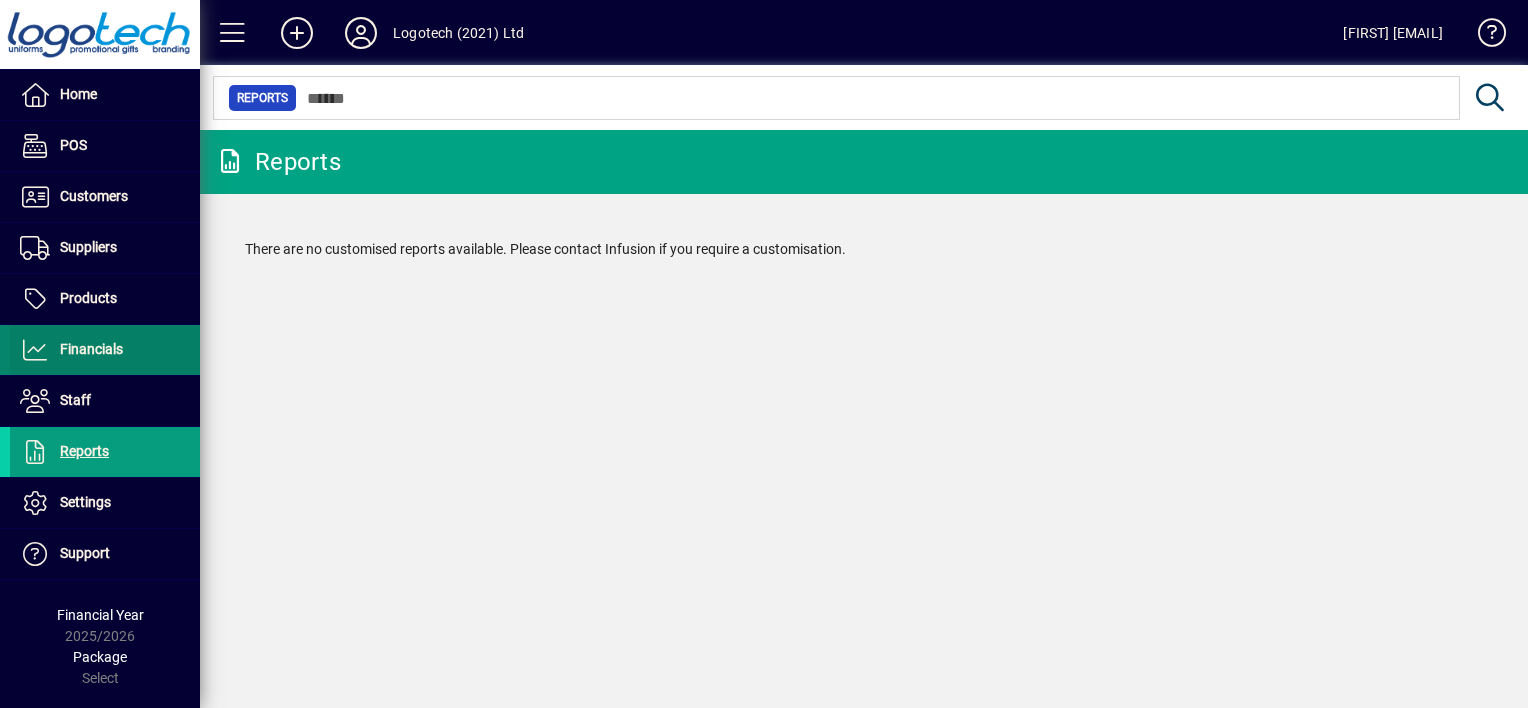 click on "Financials" at bounding box center [91, 349] 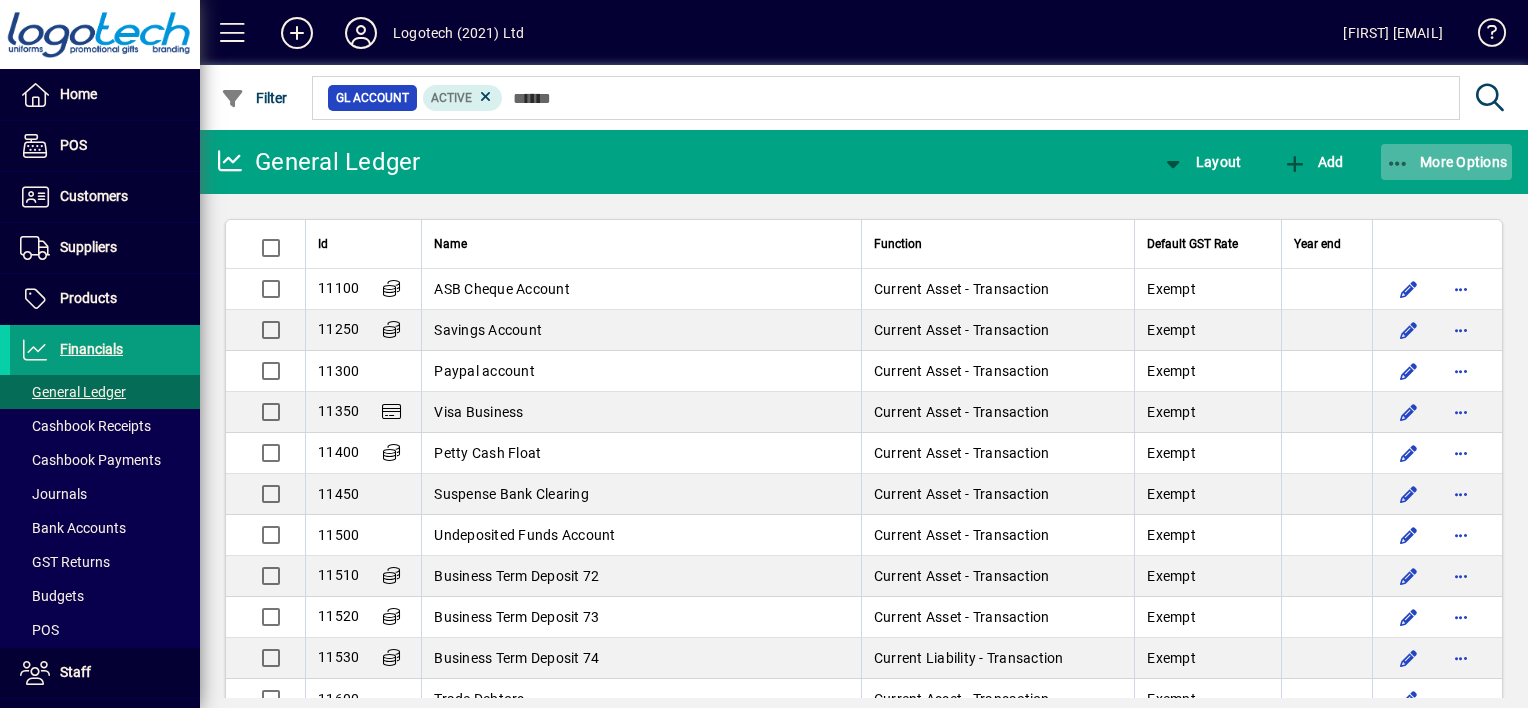click 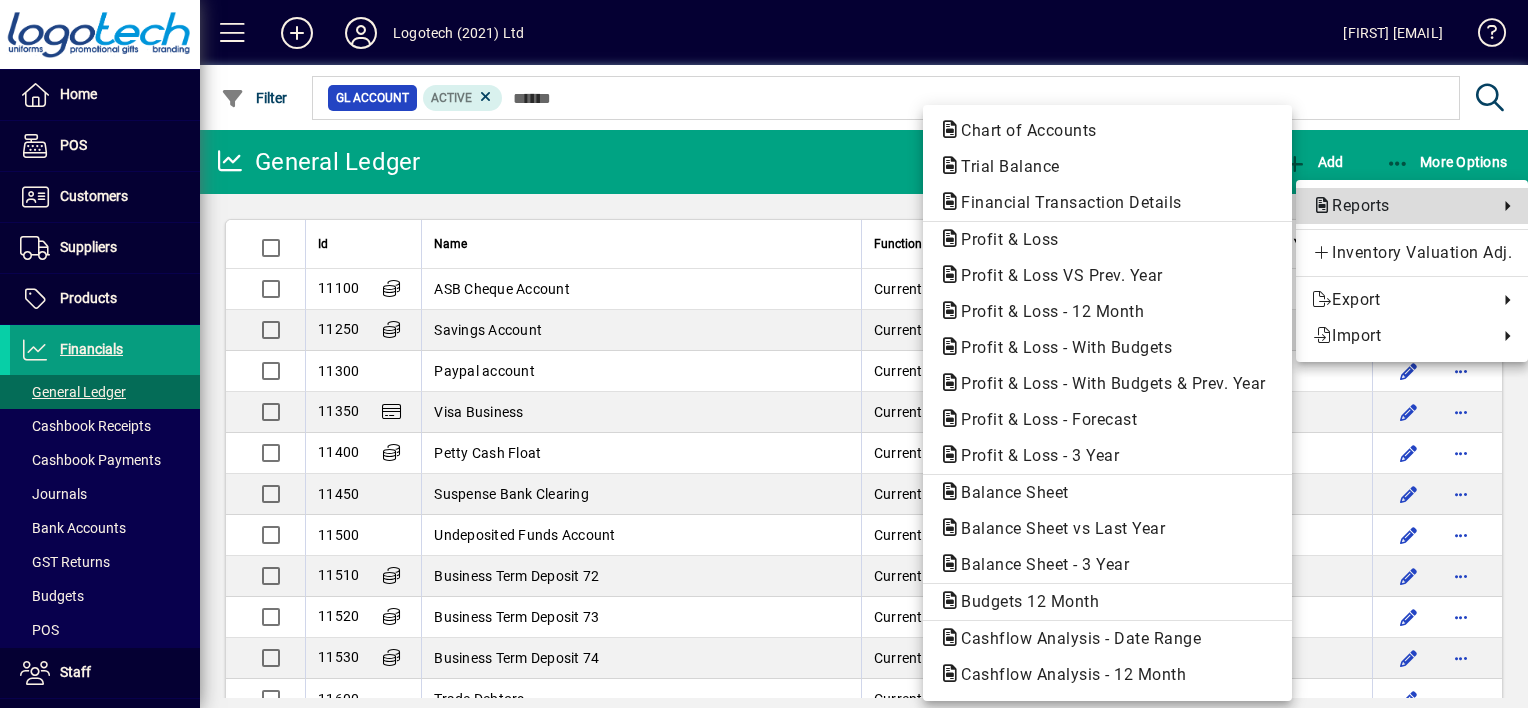 click on "Reports" at bounding box center (1400, 206) 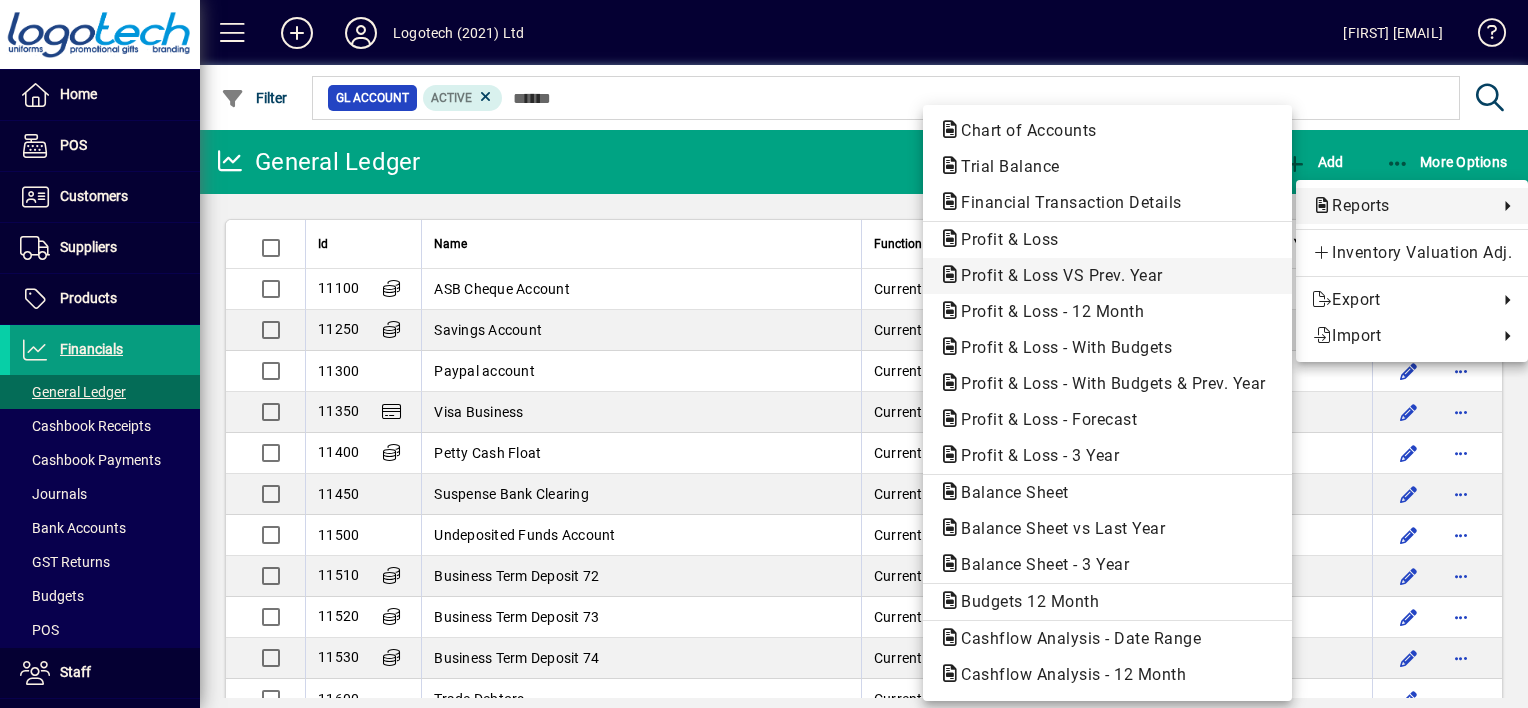 click on "Profit & Loss VS Prev. Year" 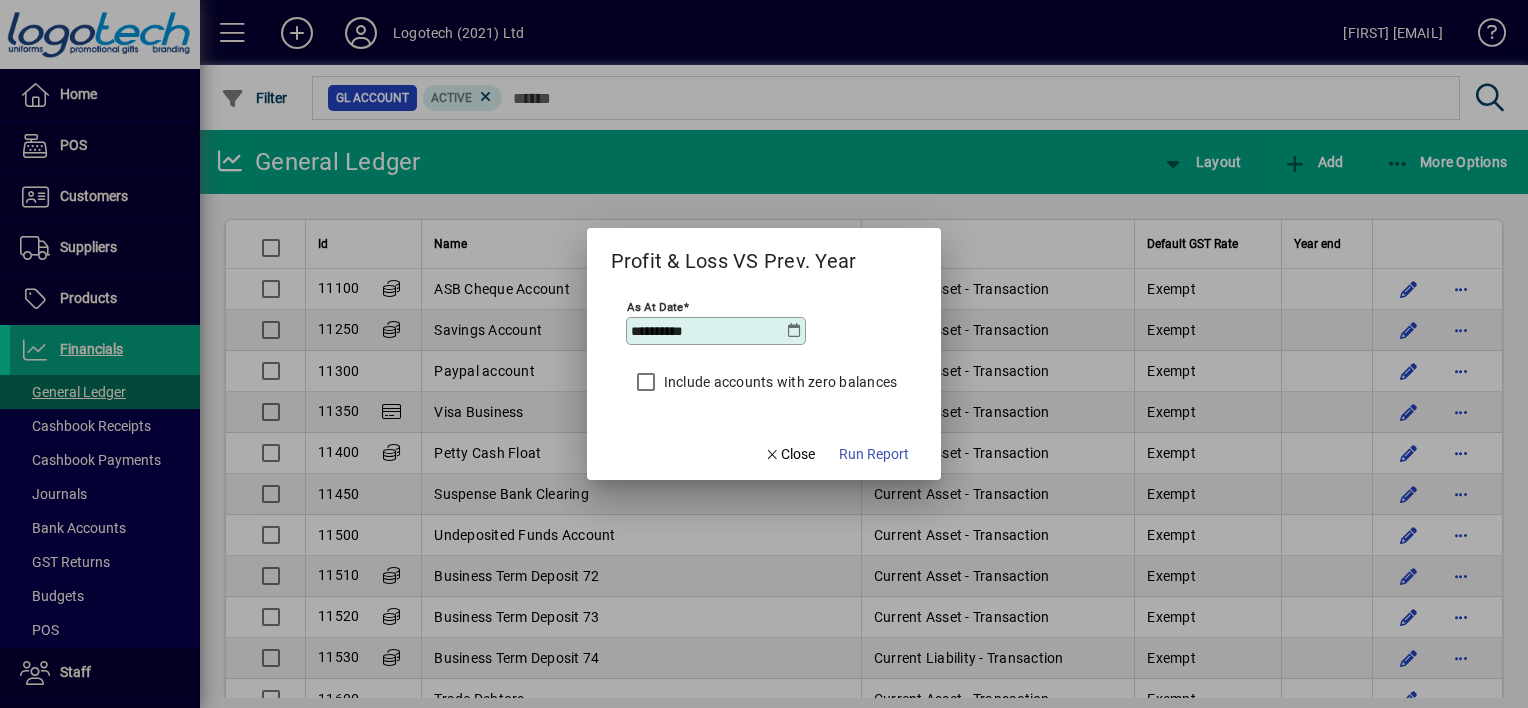 click at bounding box center (794, 331) 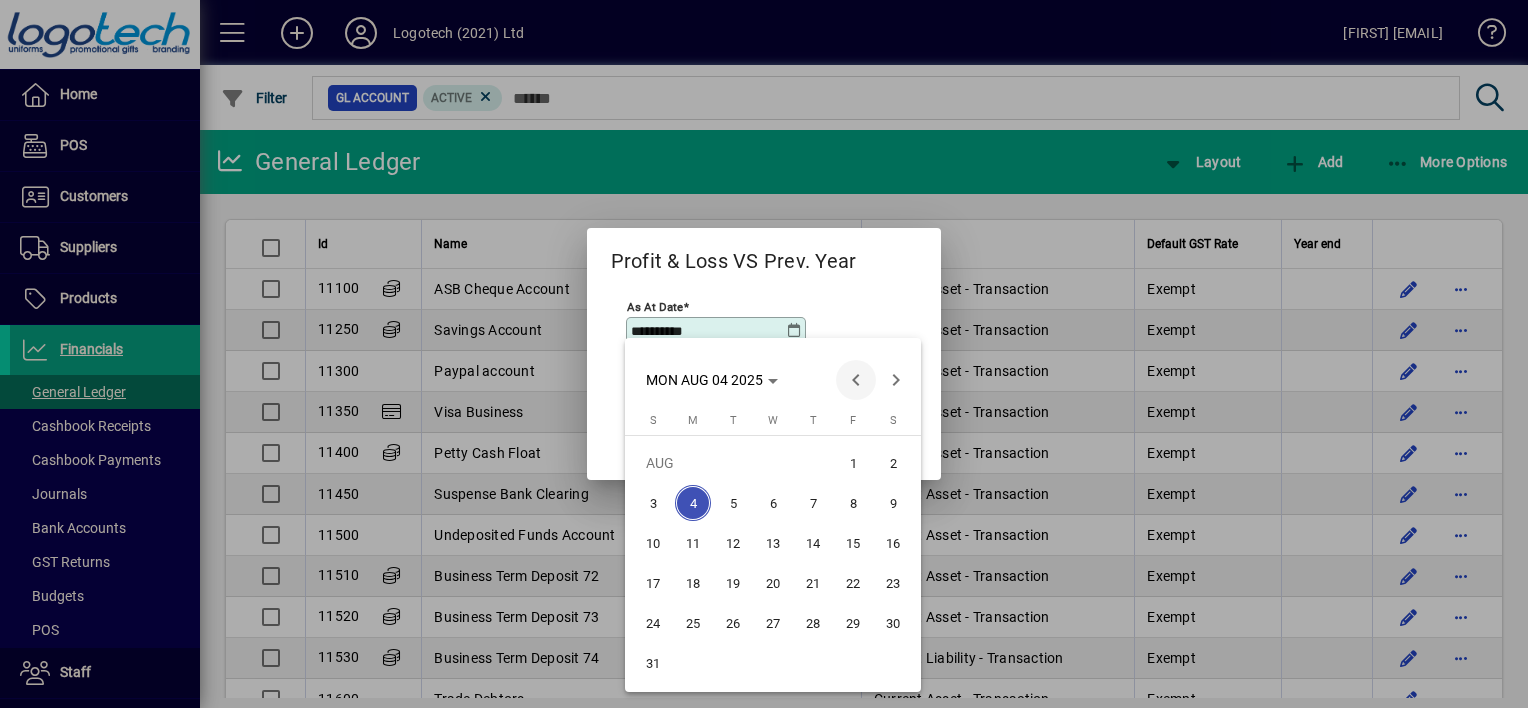 click at bounding box center (856, 380) 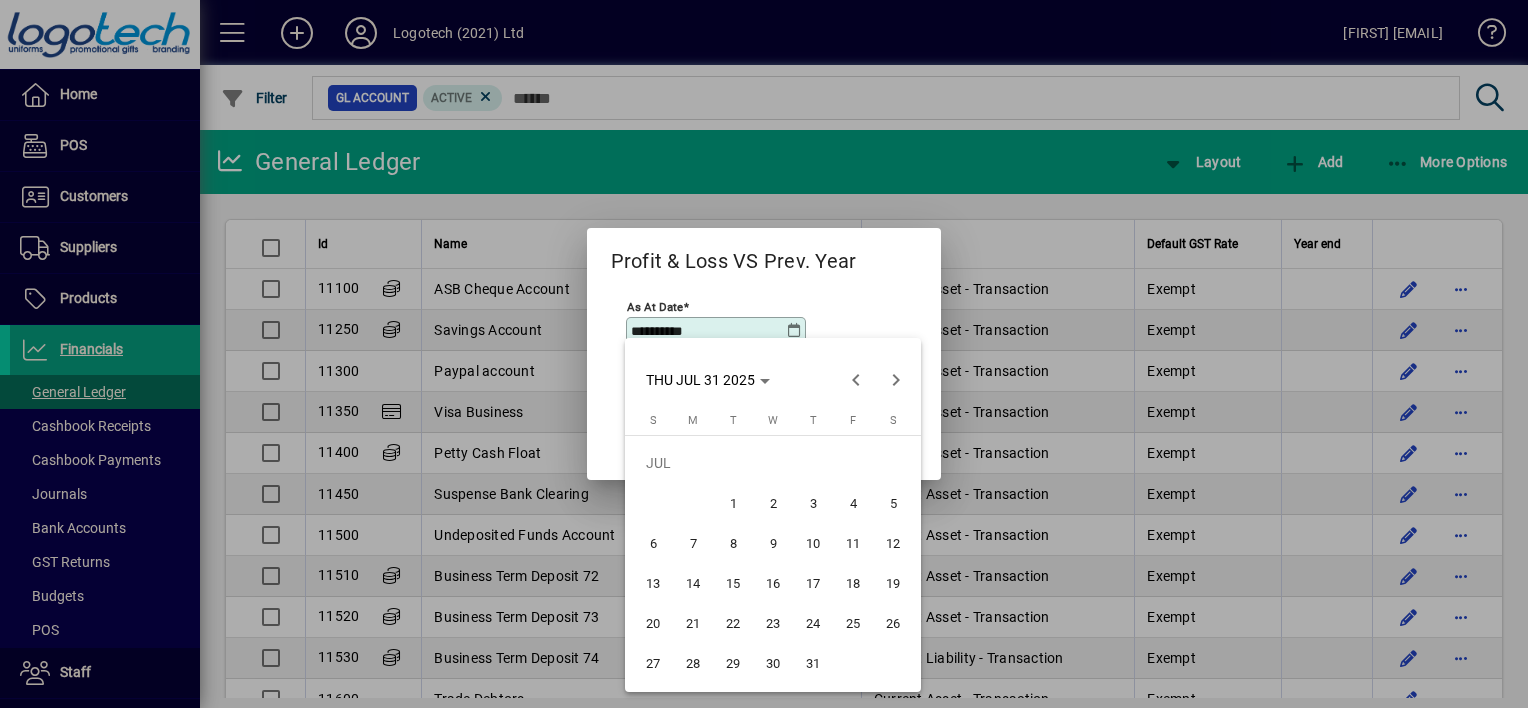 click on "31" at bounding box center [813, 663] 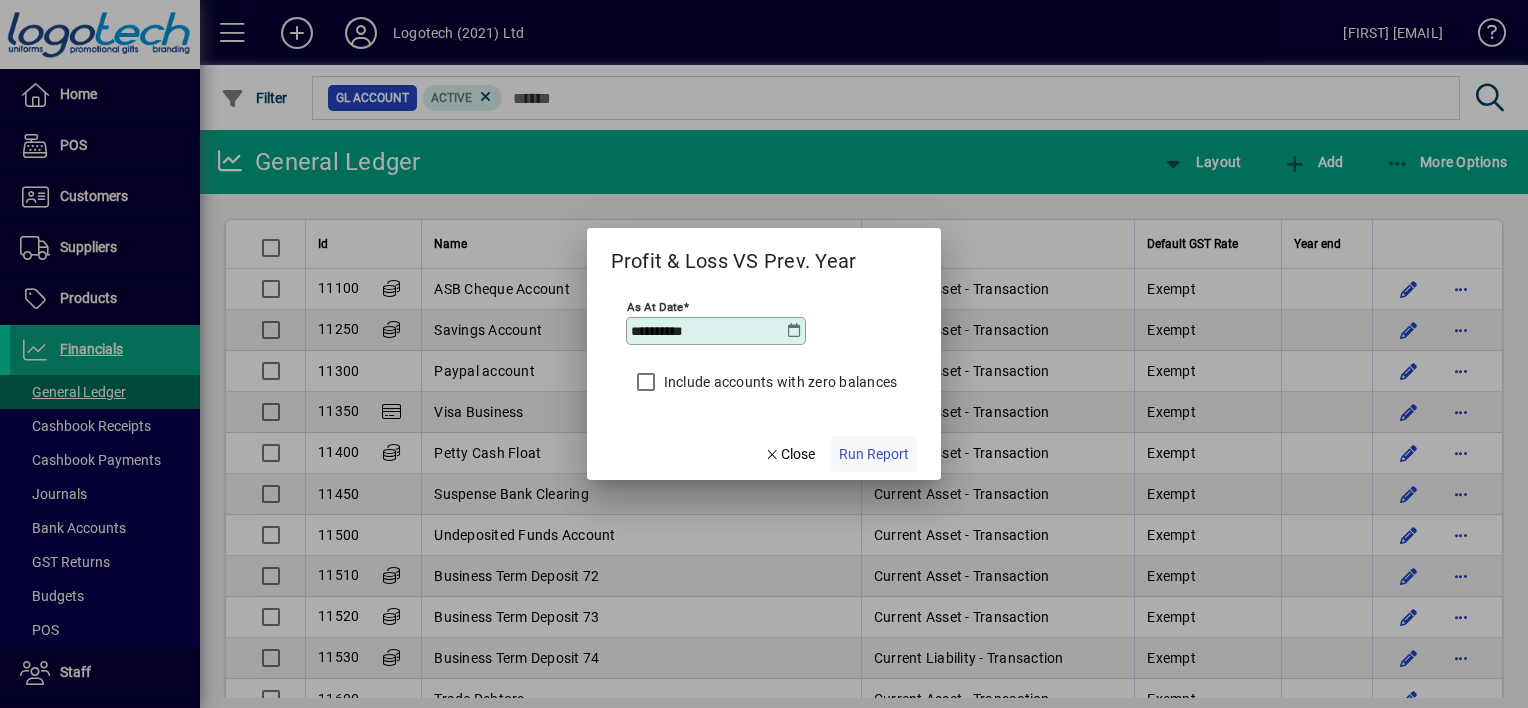 click on "Run Report" 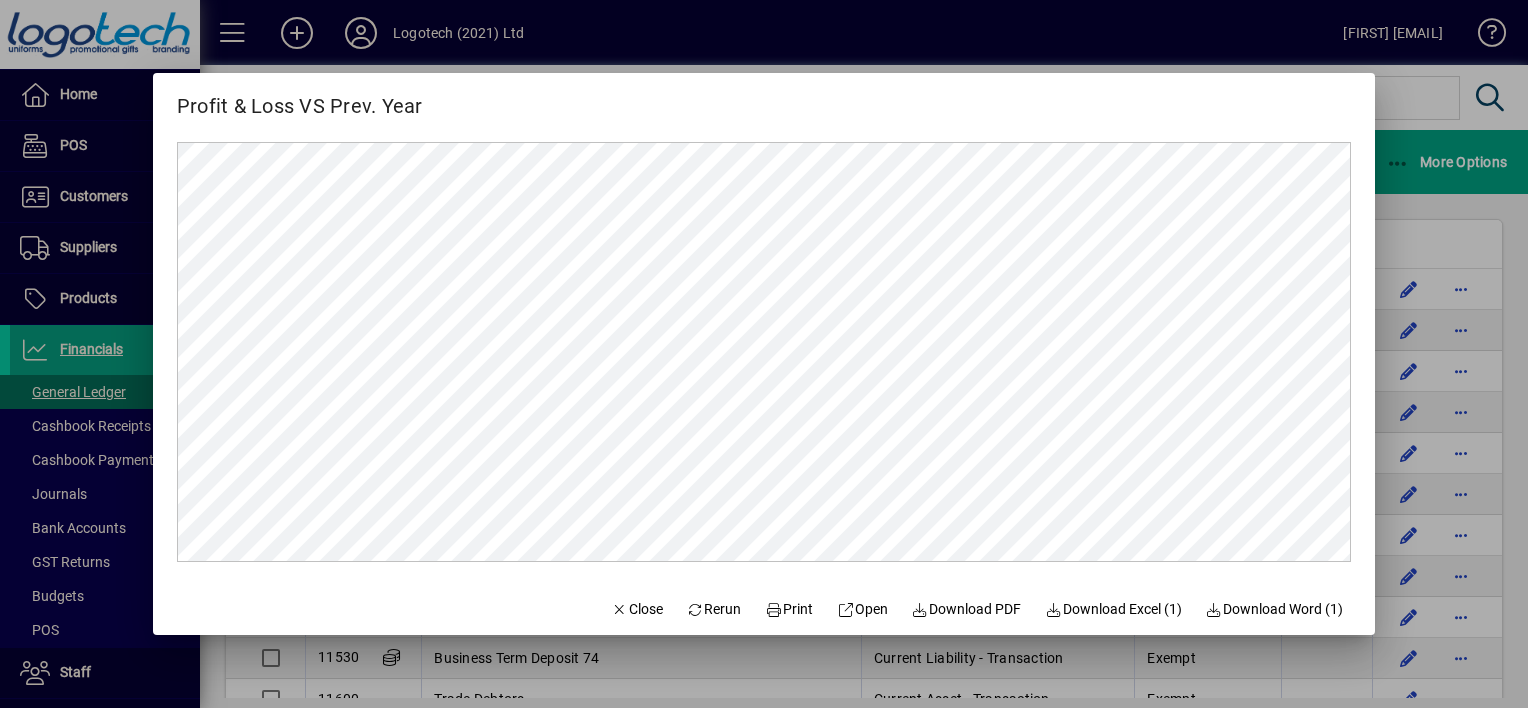 scroll, scrollTop: 0, scrollLeft: 0, axis: both 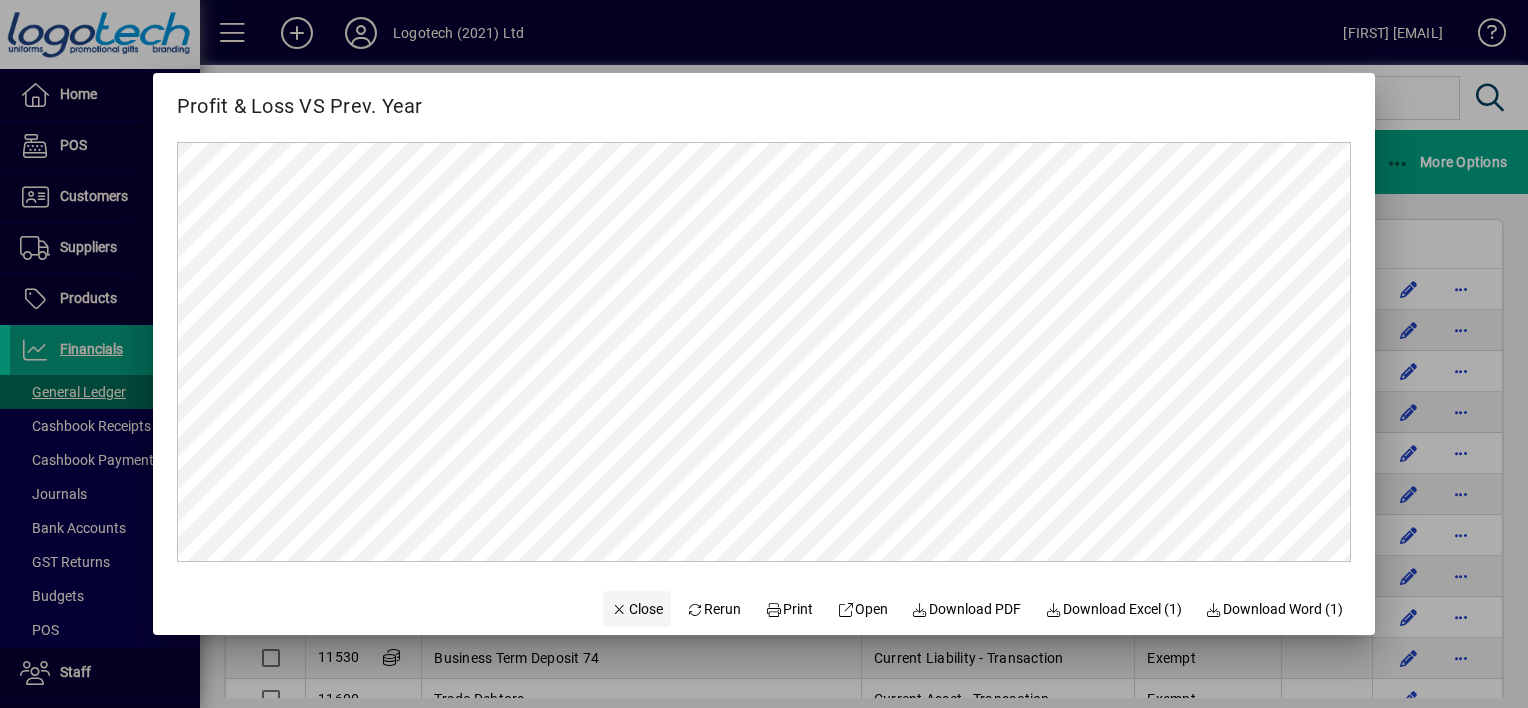 click on "Close" 